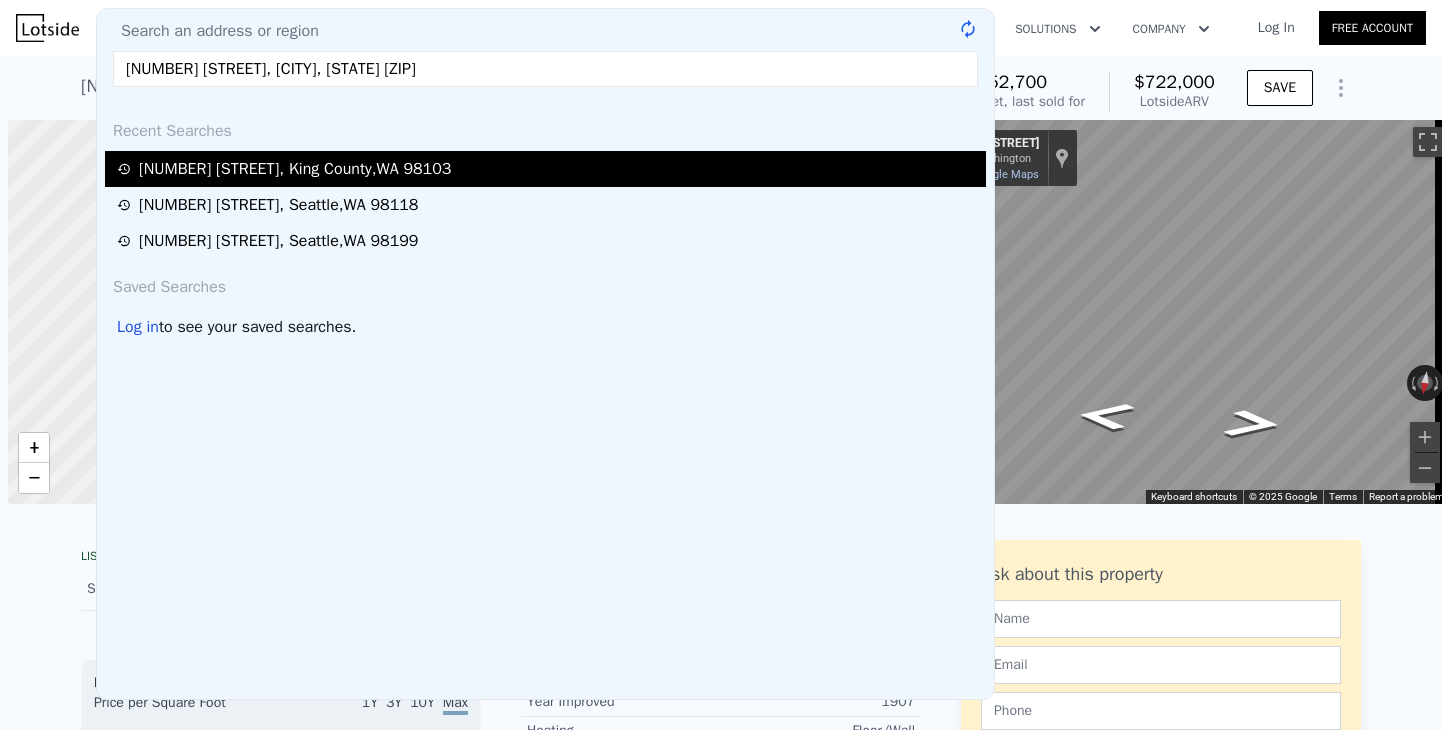 scroll, scrollTop: 0, scrollLeft: 0, axis: both 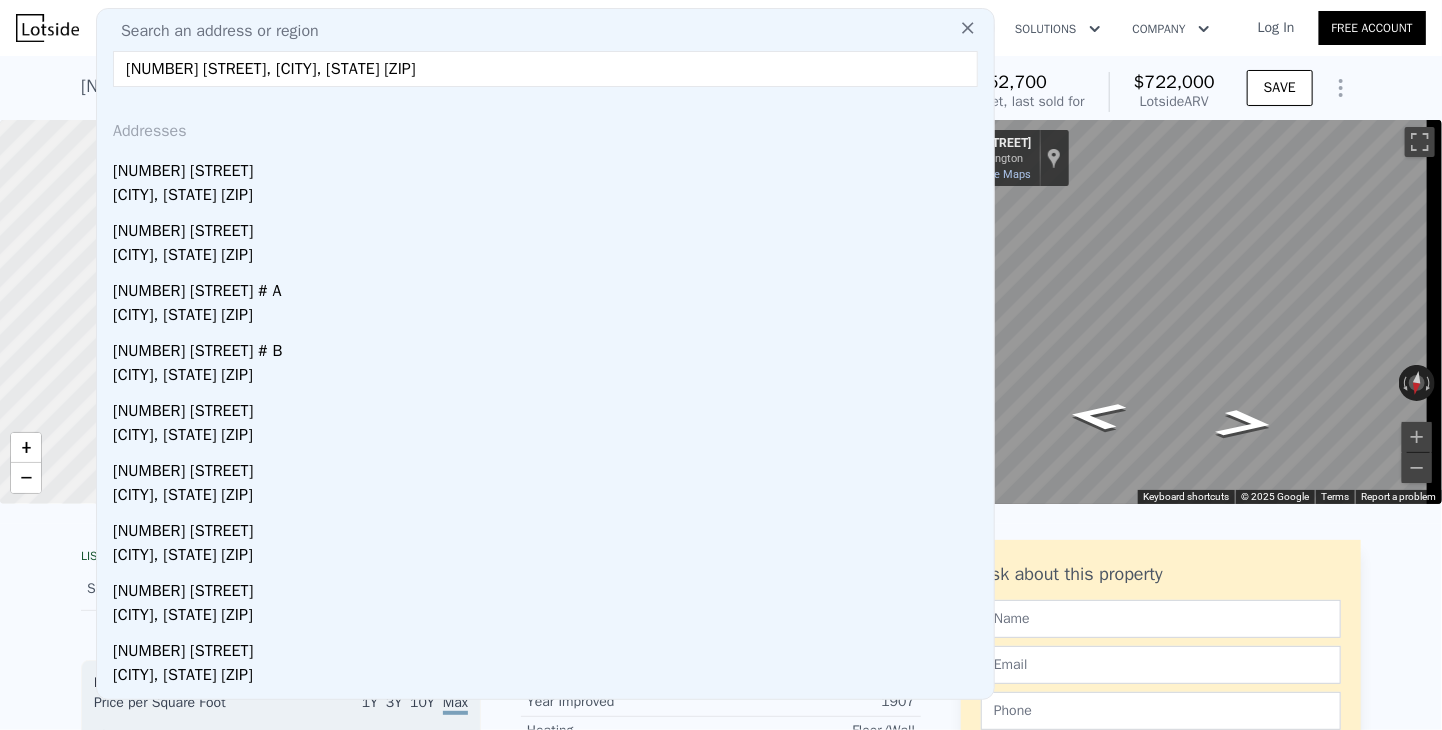type on "[NUMBER] [STREET], [CITY], [STATE] [ZIP]" 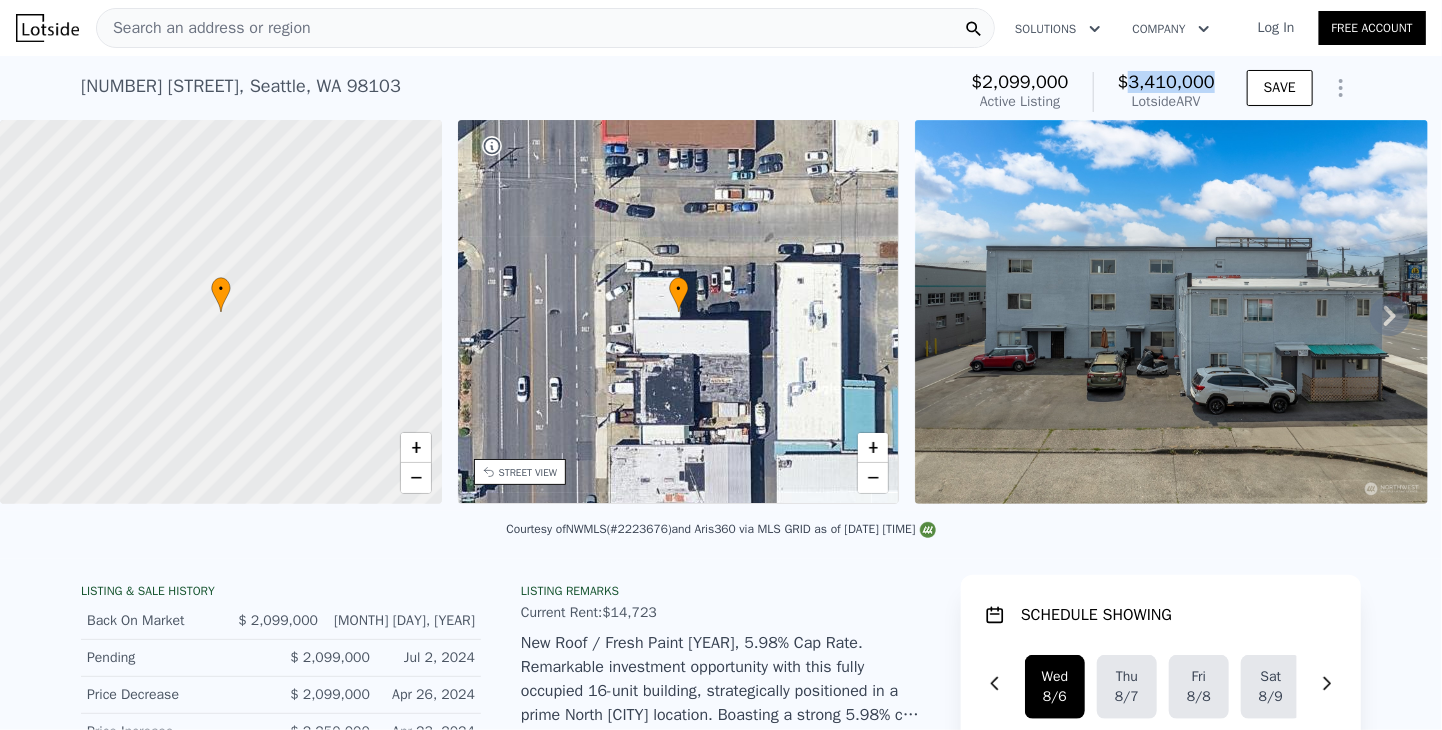 drag, startPoint x: 1131, startPoint y: 80, endPoint x: 1216, endPoint y: 82, distance: 85.02353 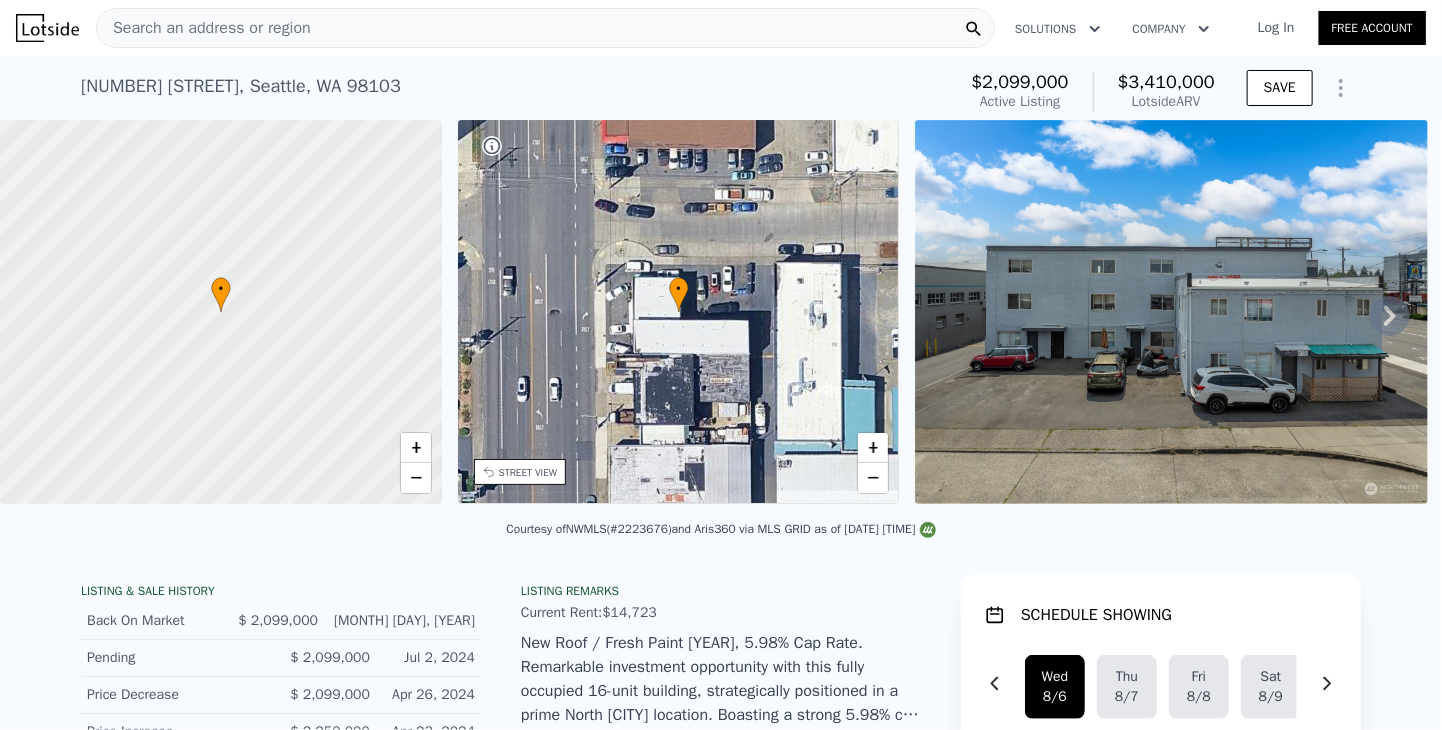 click on "Search an address or region" at bounding box center (204, 28) 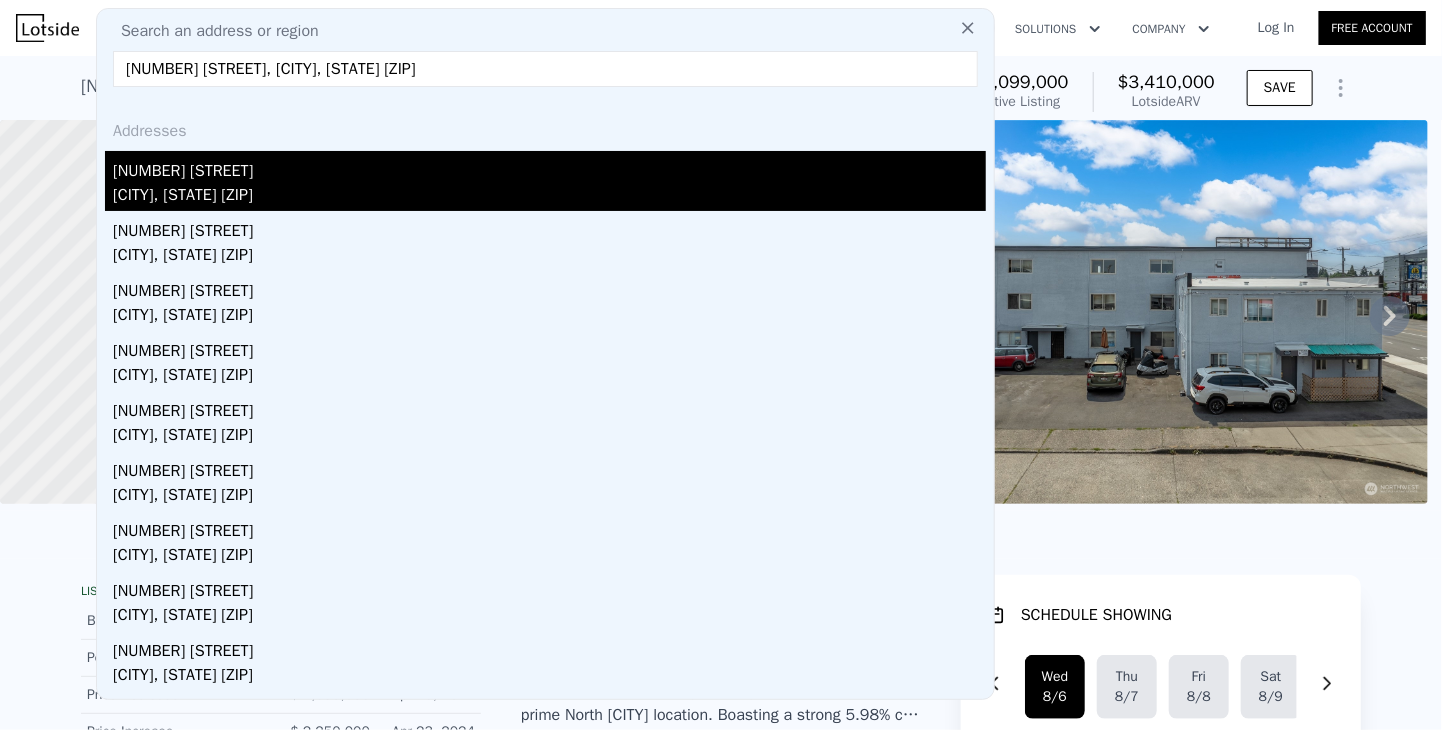 type on "[NUMBER] [STREET], [CITY], [STATE] [ZIP]" 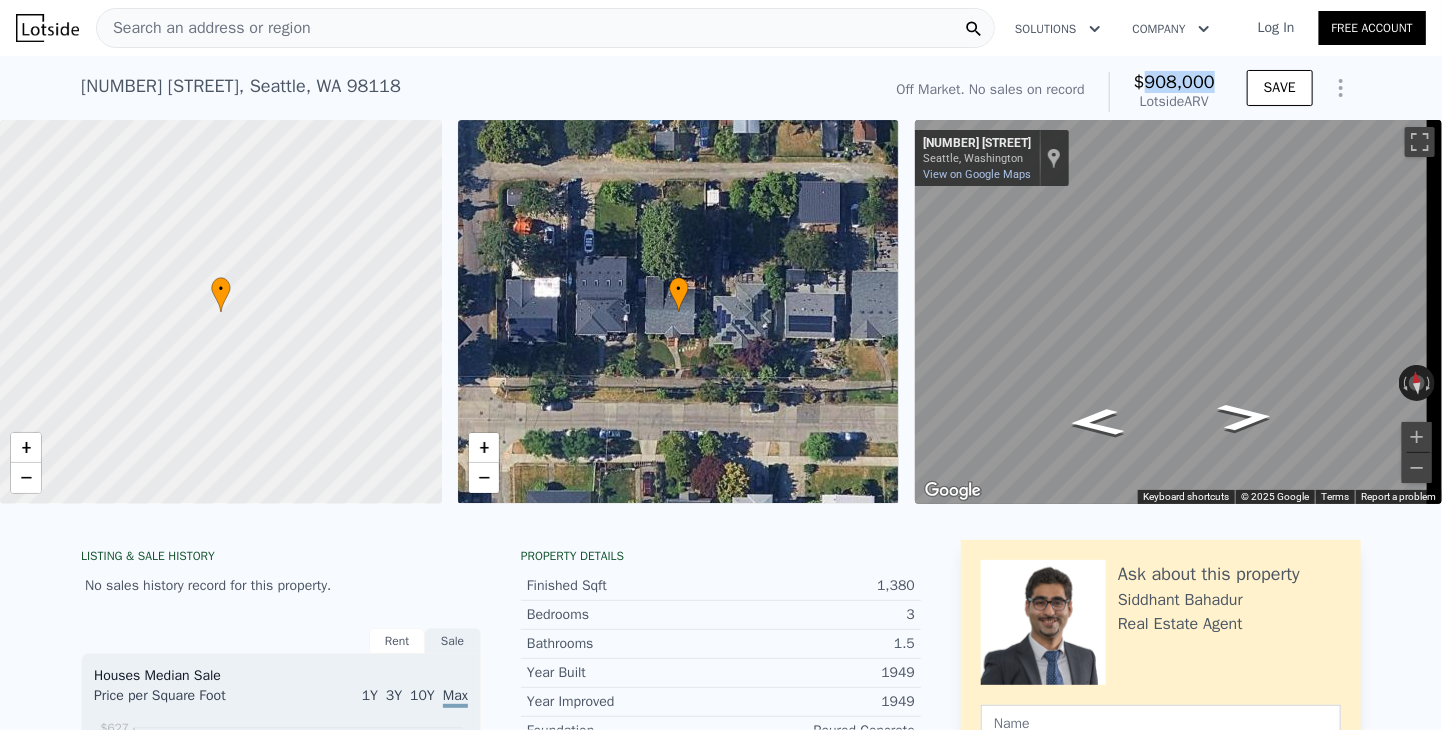 drag, startPoint x: 1141, startPoint y: 76, endPoint x: 1224, endPoint y: 78, distance: 83.02409 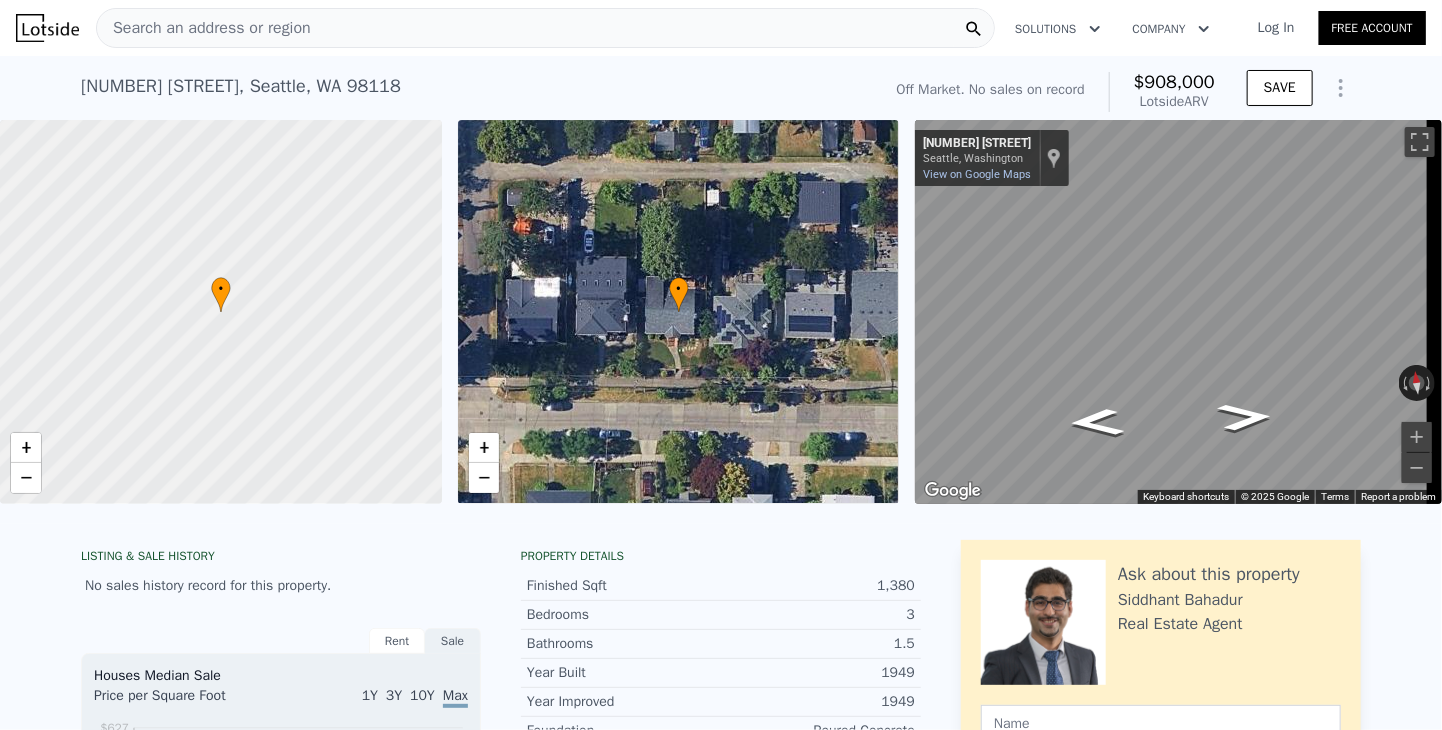 click on "Search an address or region" at bounding box center (204, 28) 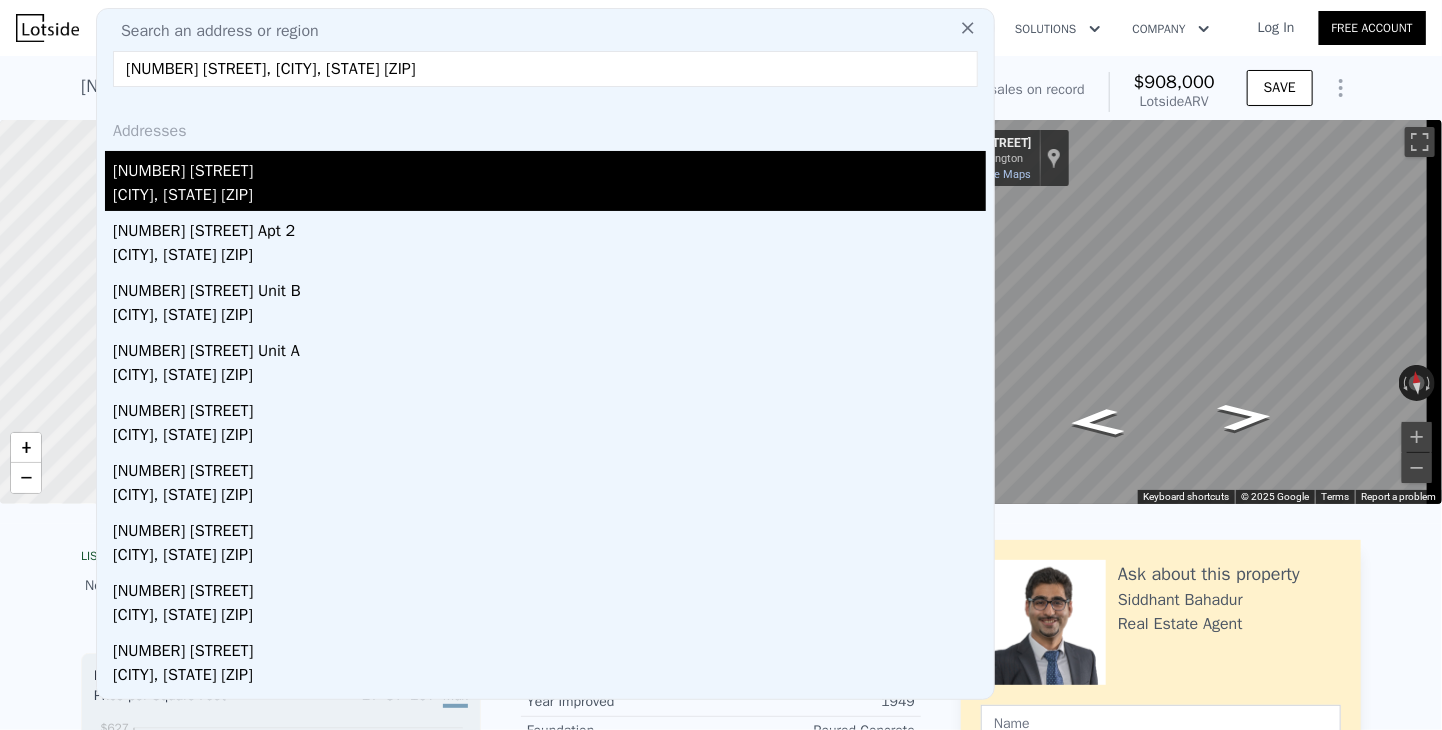 click on "[NUMBER] [STREET]" at bounding box center [549, 167] 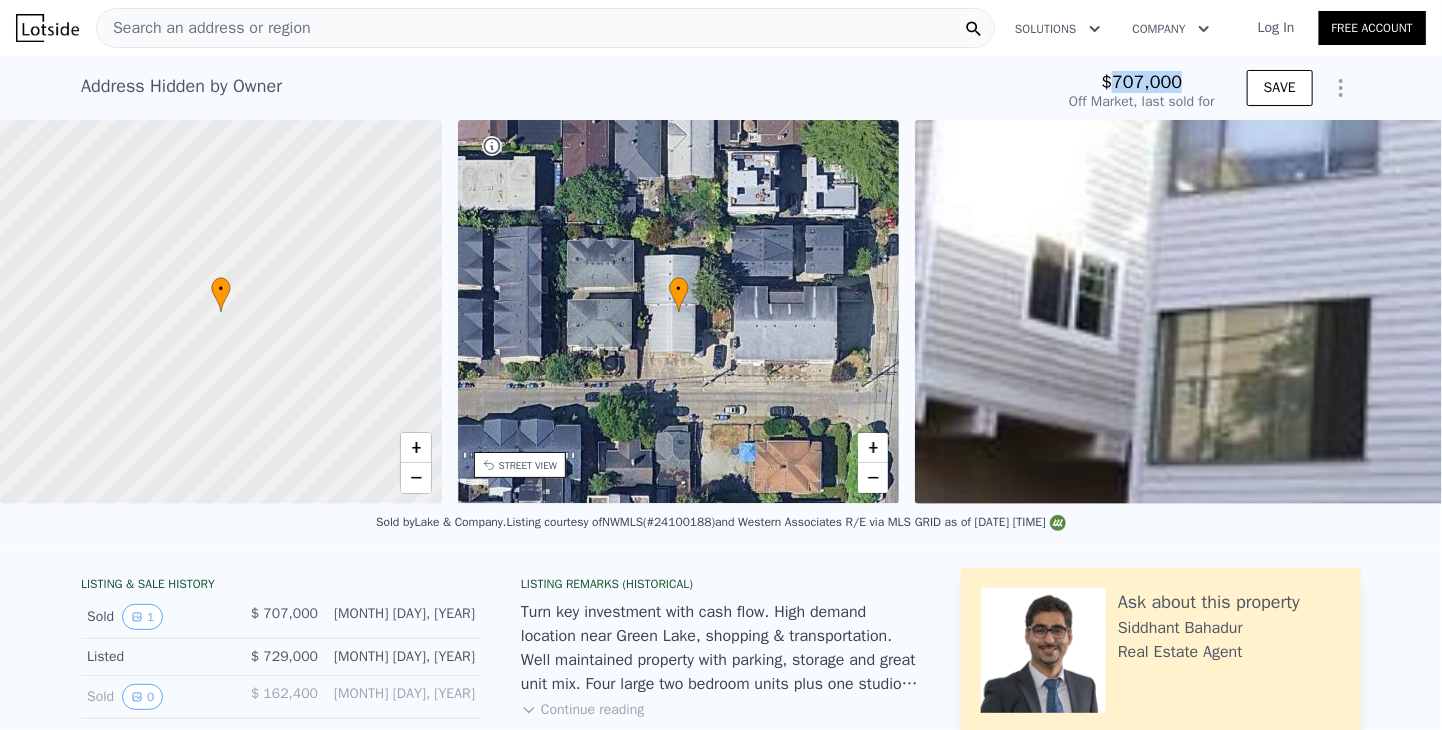 drag, startPoint x: 1110, startPoint y: 81, endPoint x: 1189, endPoint y: 86, distance: 79.15807 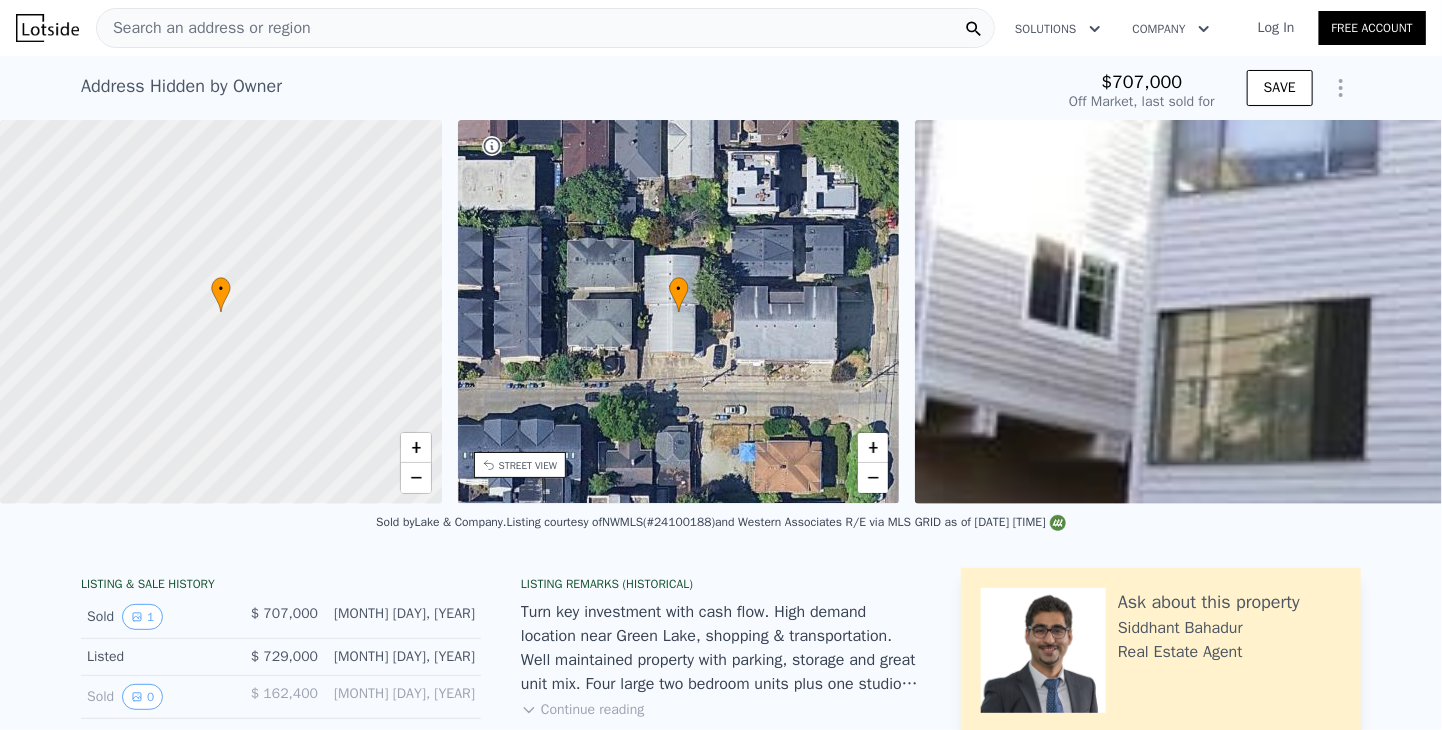 click on "Search an address or region" at bounding box center [204, 28] 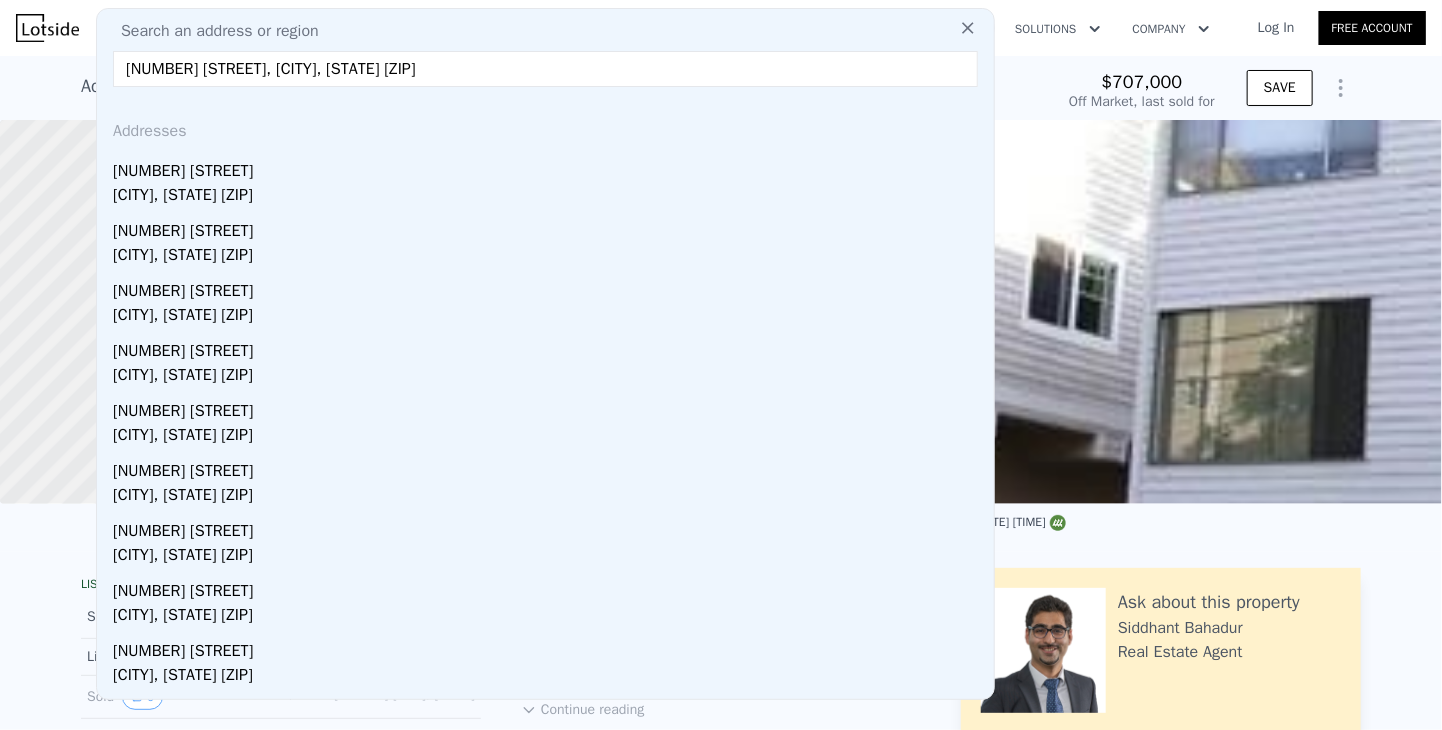 type on "[NUMBER] [STREET], [CITY], [STATE] [ZIP]" 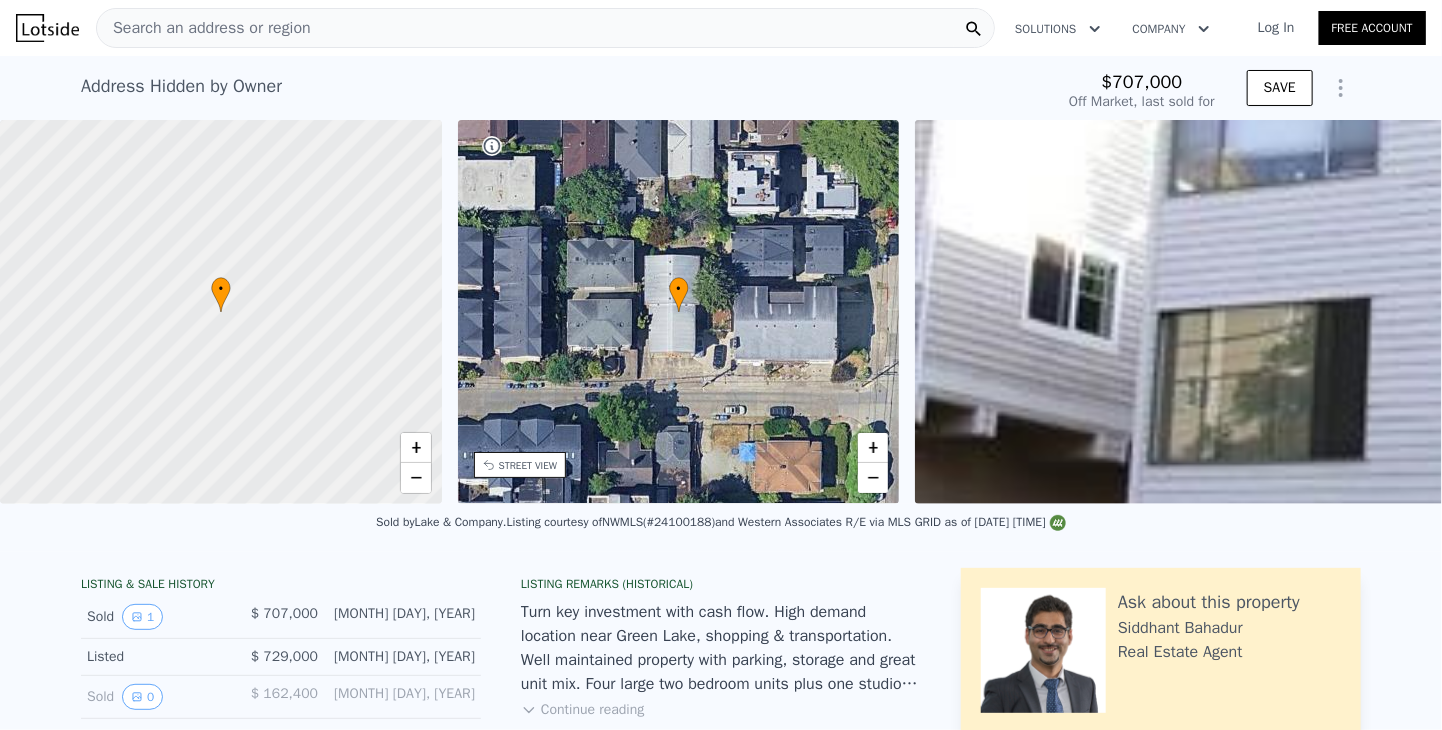 click on "Search an address or region" at bounding box center [204, 28] 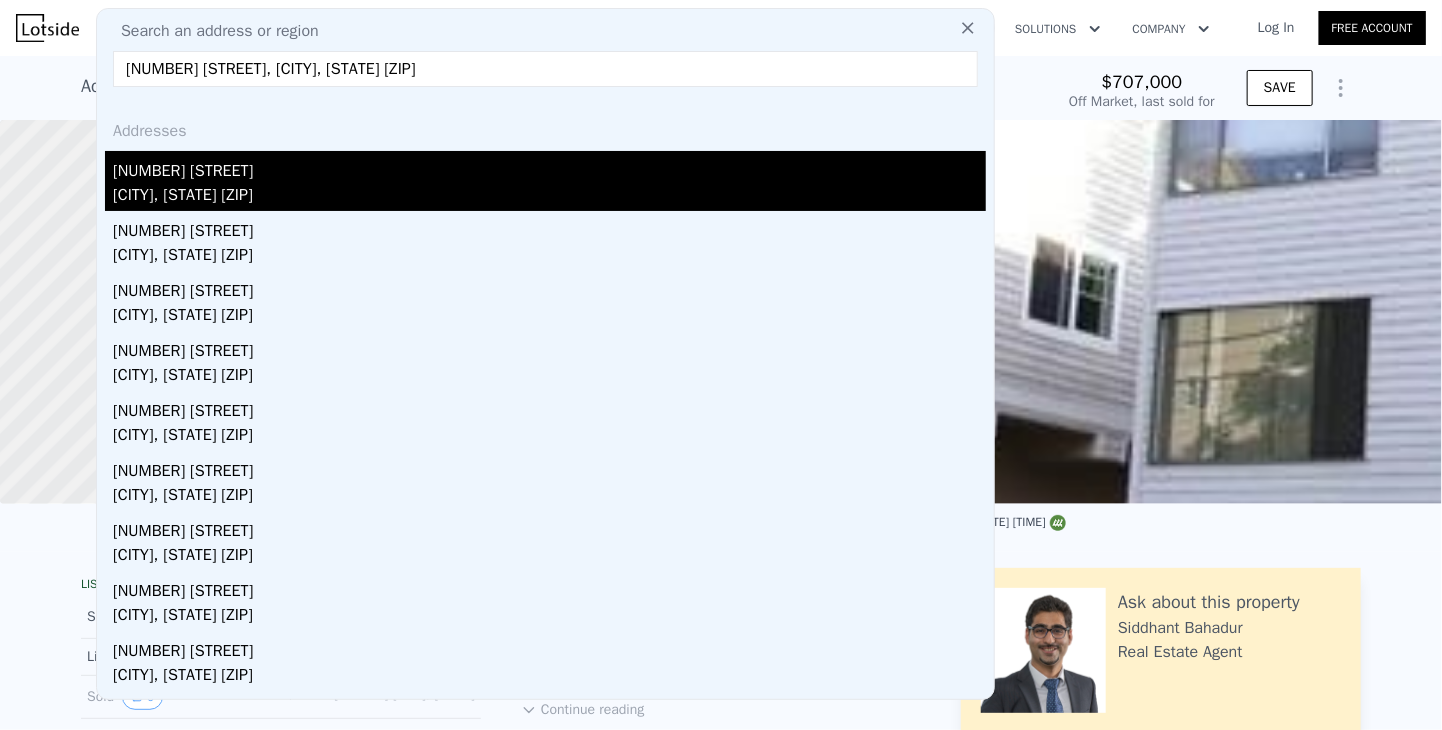 type on "[NUMBER] [STREET], [CITY], [STATE] [ZIP]" 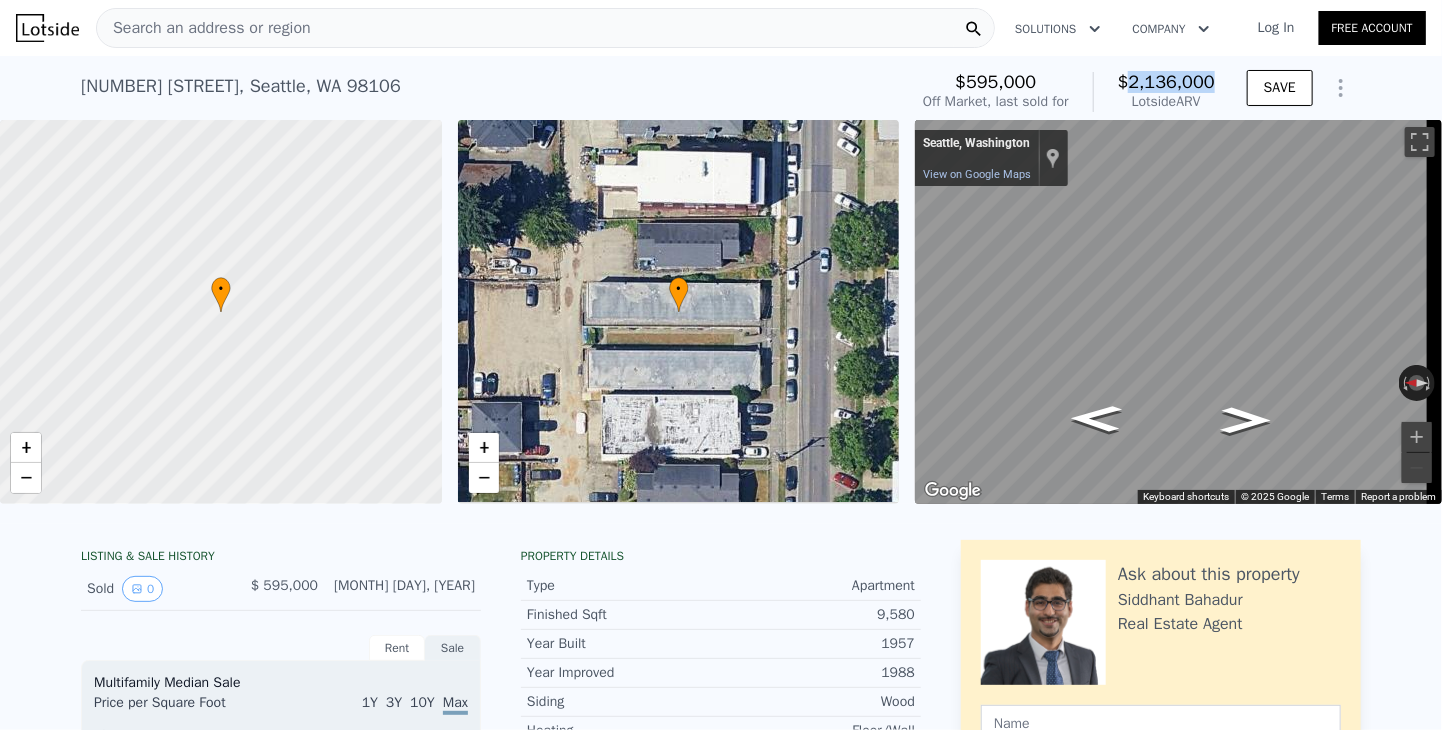 drag, startPoint x: 1126, startPoint y: 89, endPoint x: 1212, endPoint y: 86, distance: 86.05231 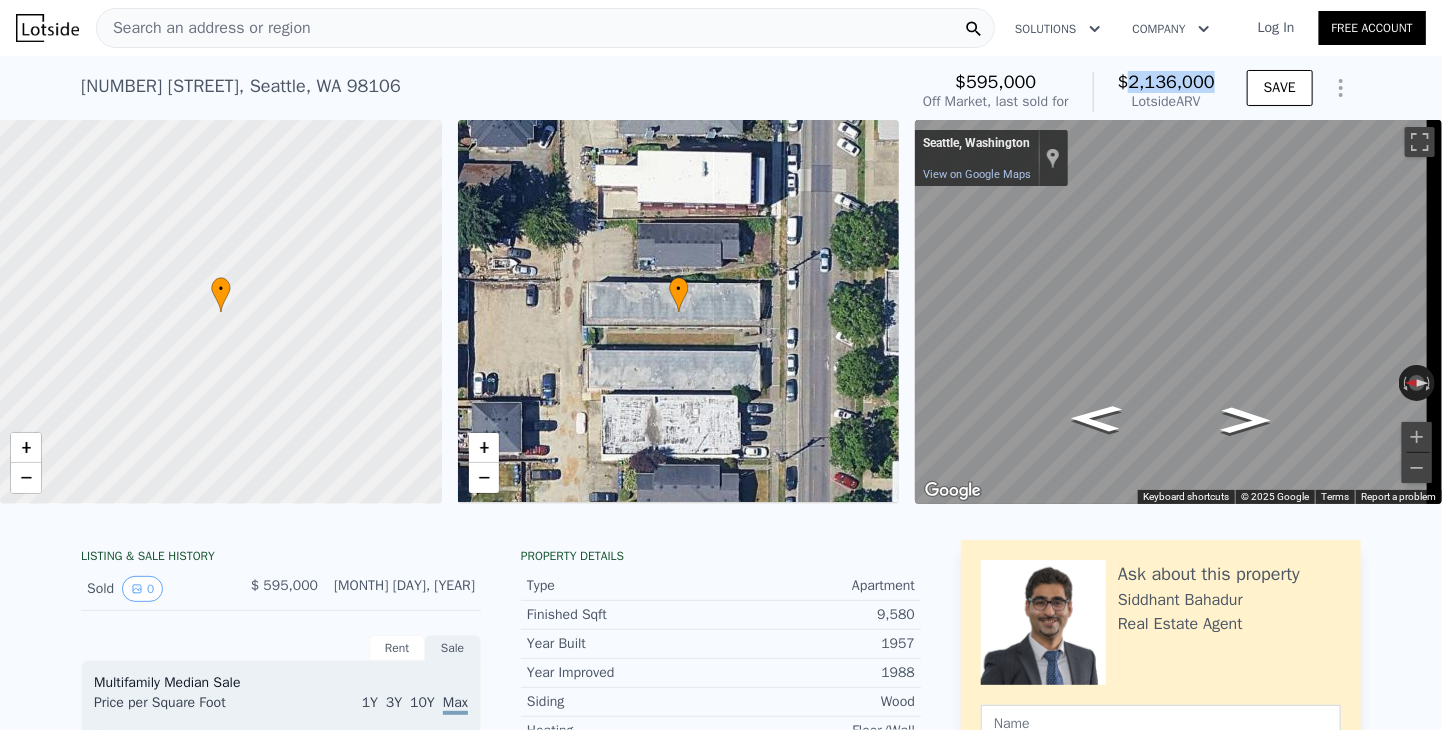 copy on "2,136,000" 